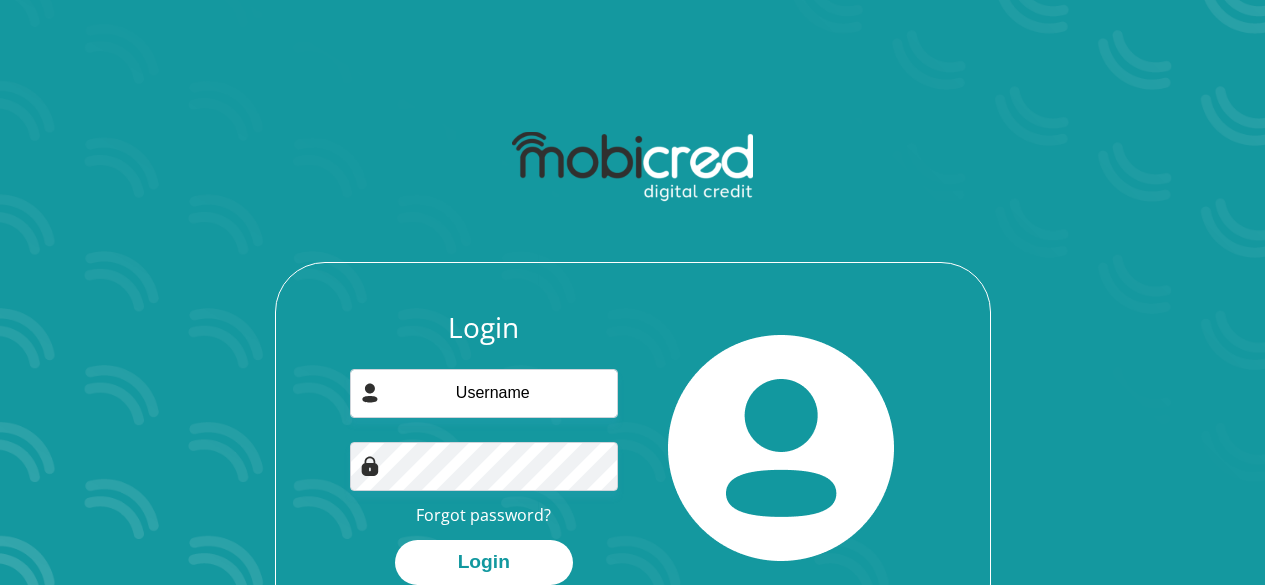 scroll, scrollTop: 0, scrollLeft: 0, axis: both 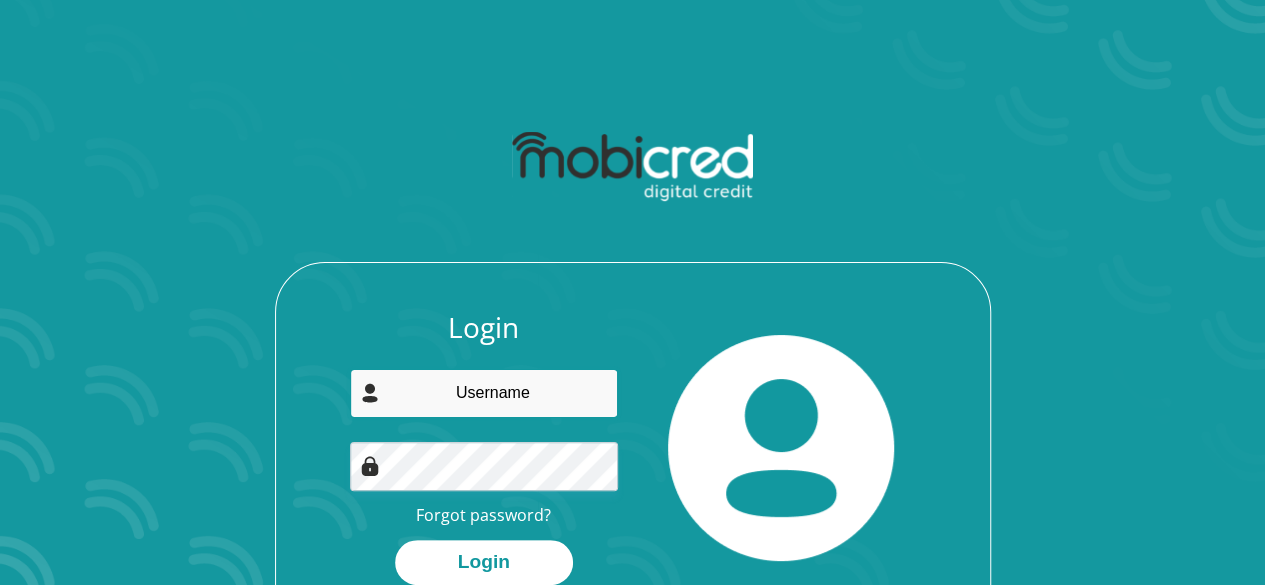 click at bounding box center (484, 393) 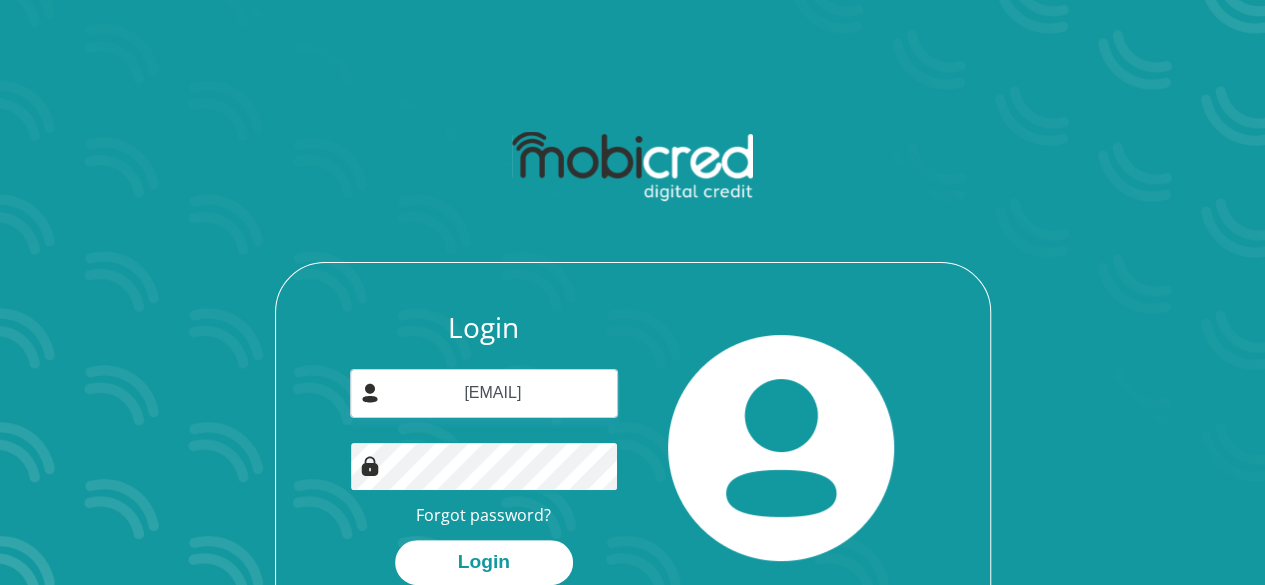 click on "Login" at bounding box center (484, 562) 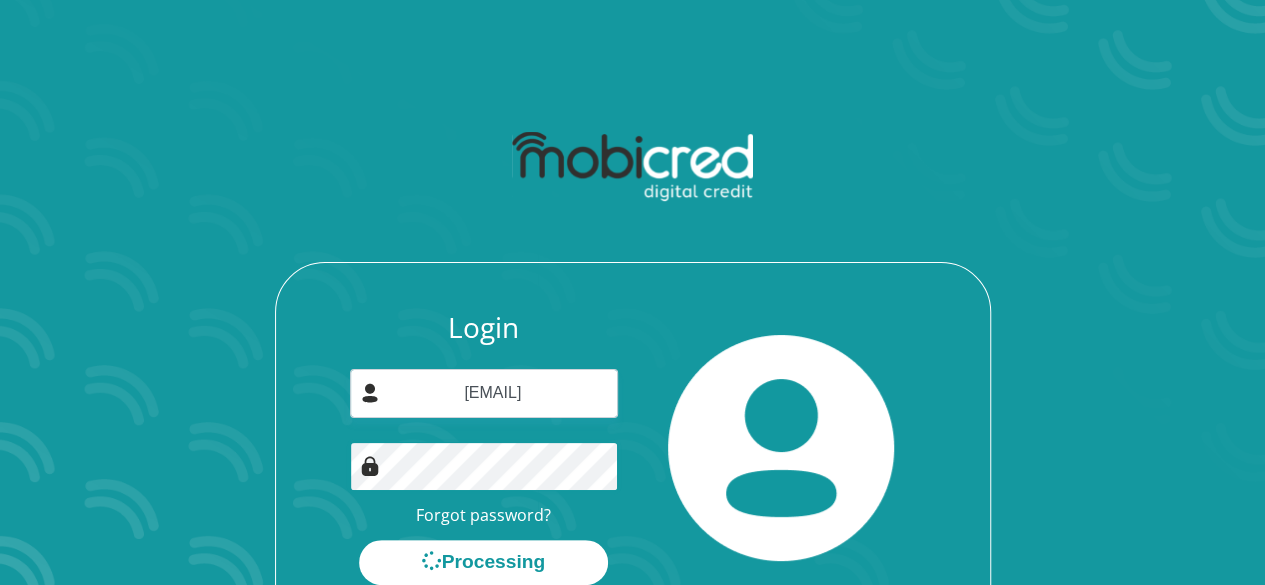 scroll, scrollTop: 0, scrollLeft: 0, axis: both 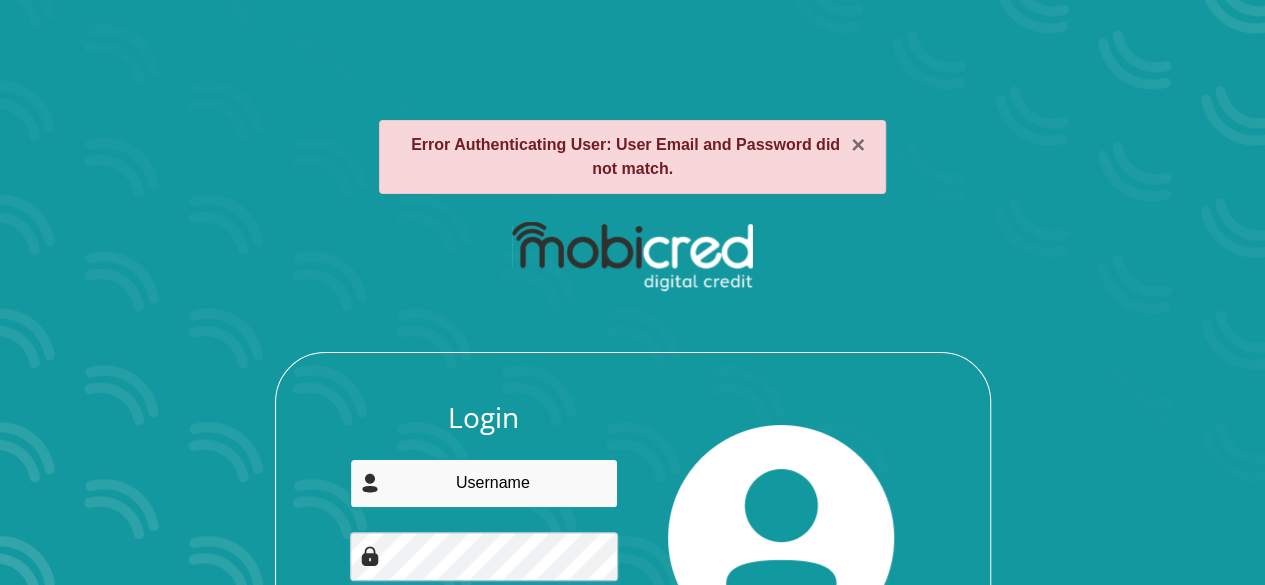 click at bounding box center [484, 483] 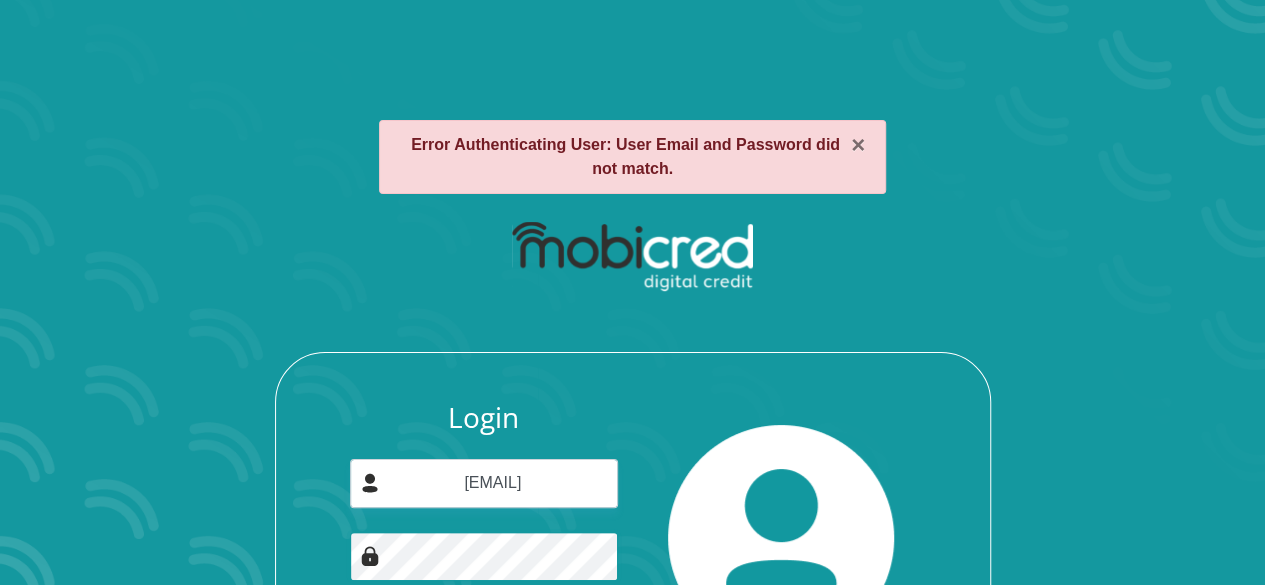 click on "Login" at bounding box center (484, 652) 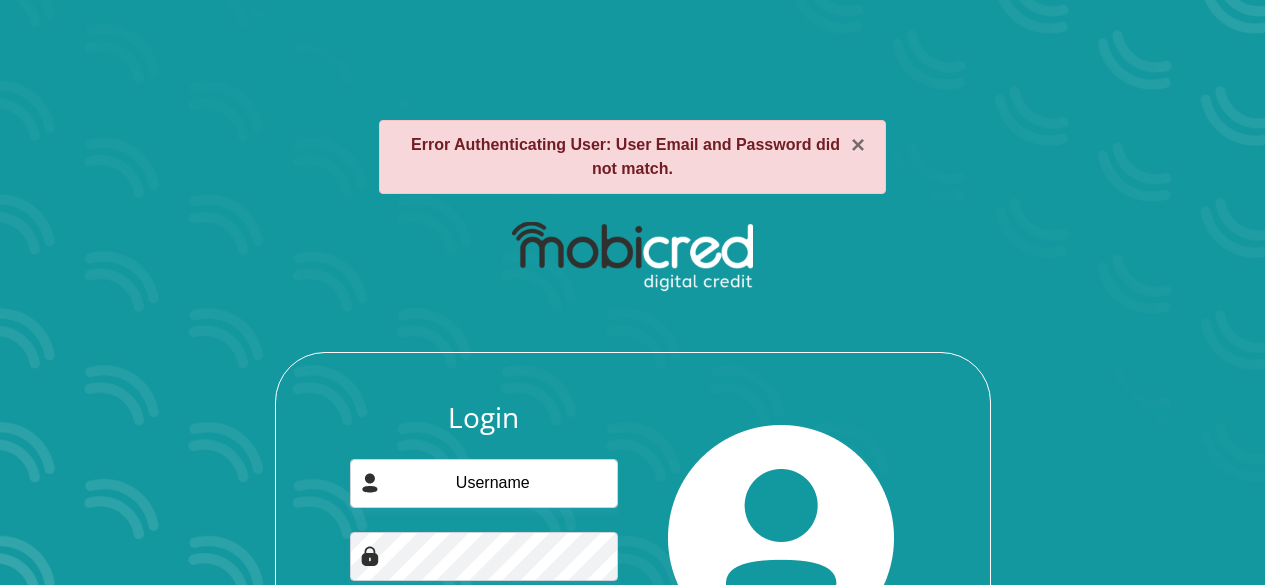 scroll, scrollTop: 0, scrollLeft: 0, axis: both 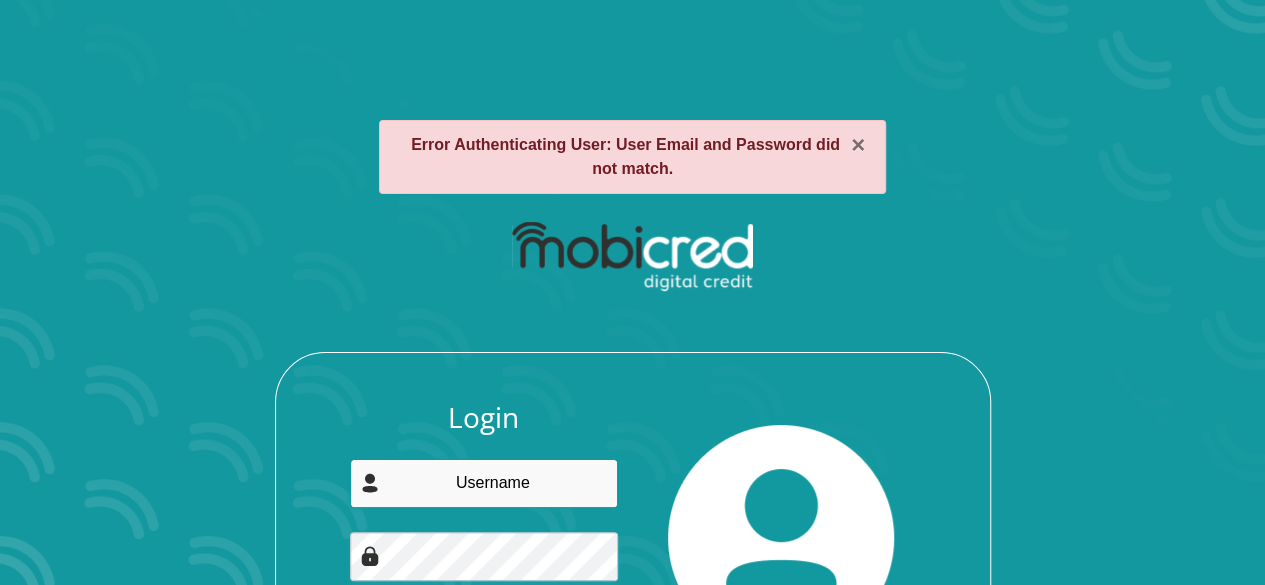 click at bounding box center [484, 483] 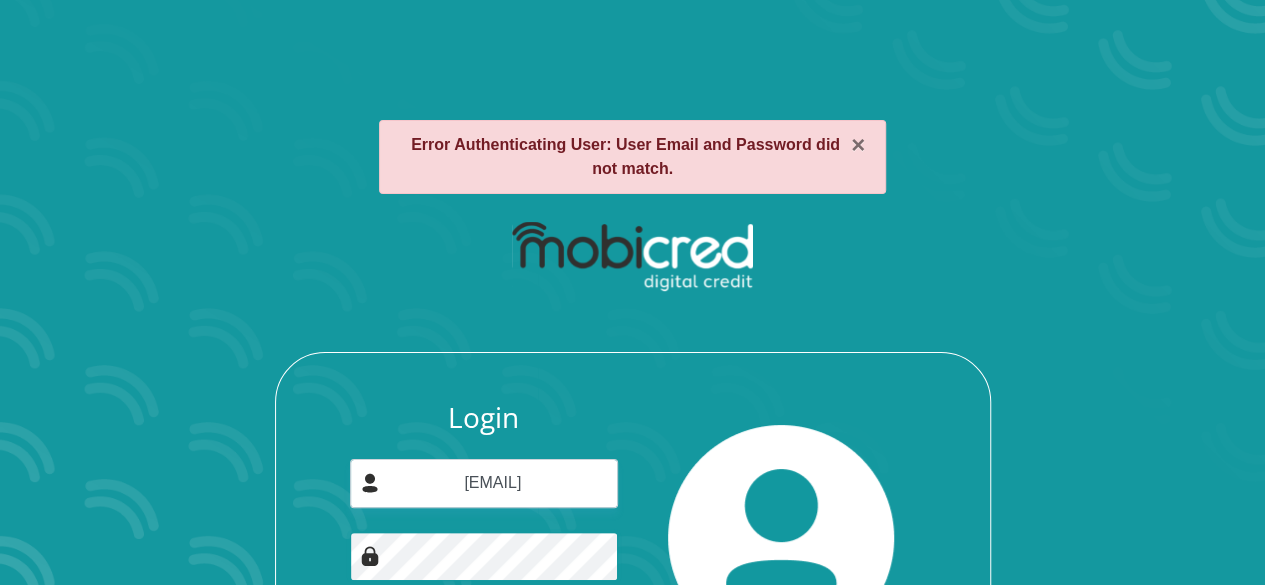 click on "Login" at bounding box center [484, 652] 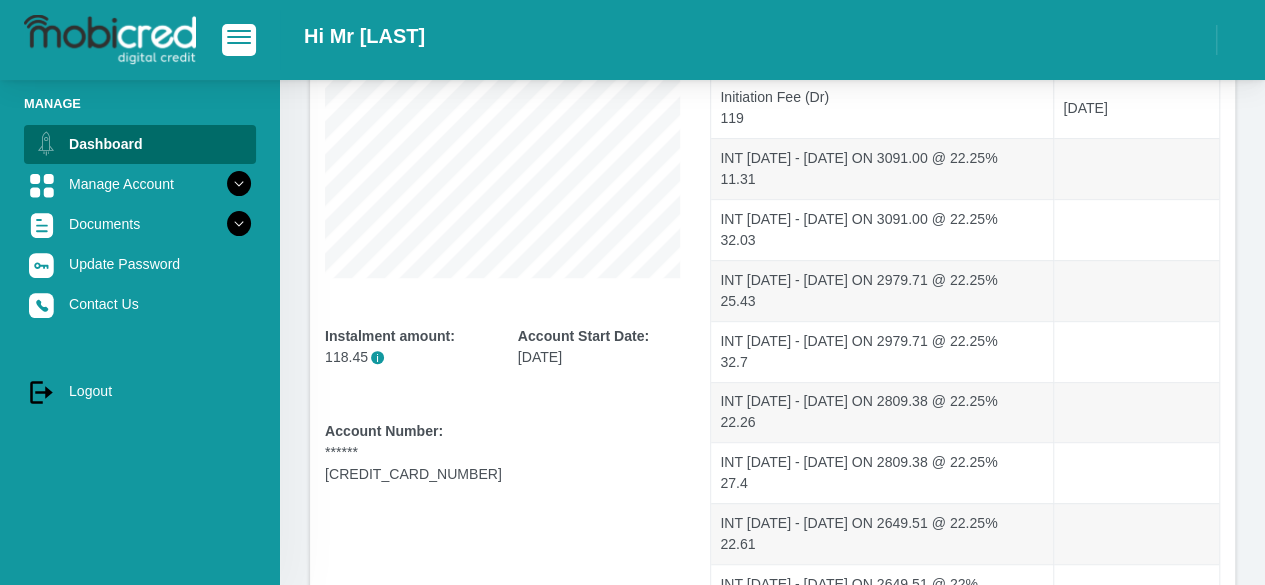 scroll, scrollTop: 334, scrollLeft: 0, axis: vertical 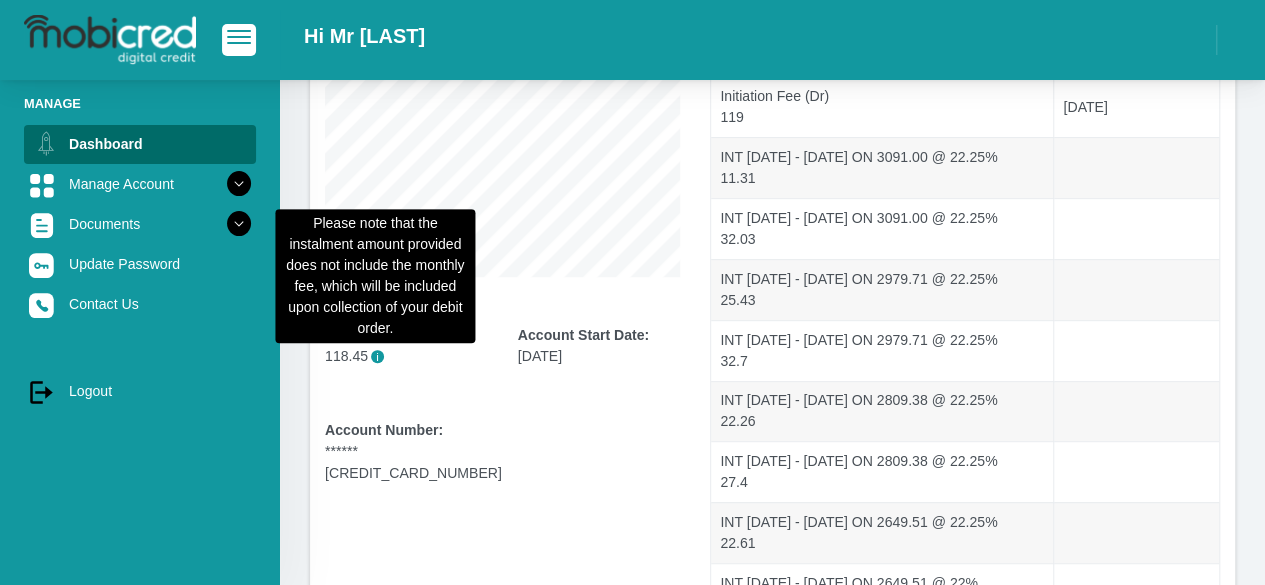click on "i" at bounding box center (377, 356) 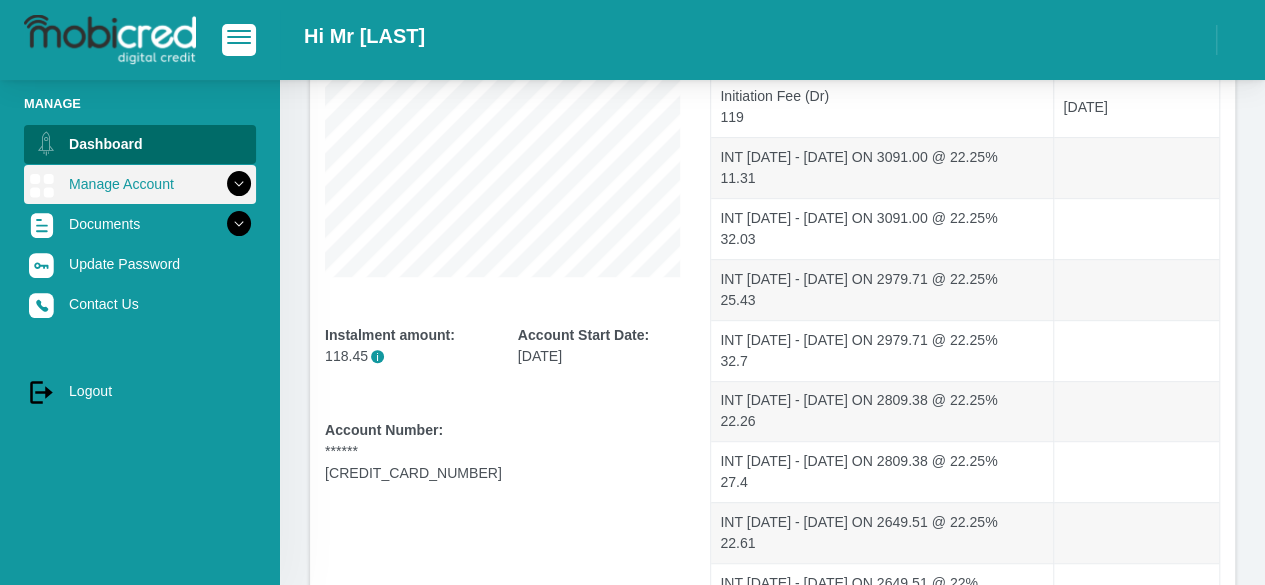 click on "Manage Account" at bounding box center [140, 184] 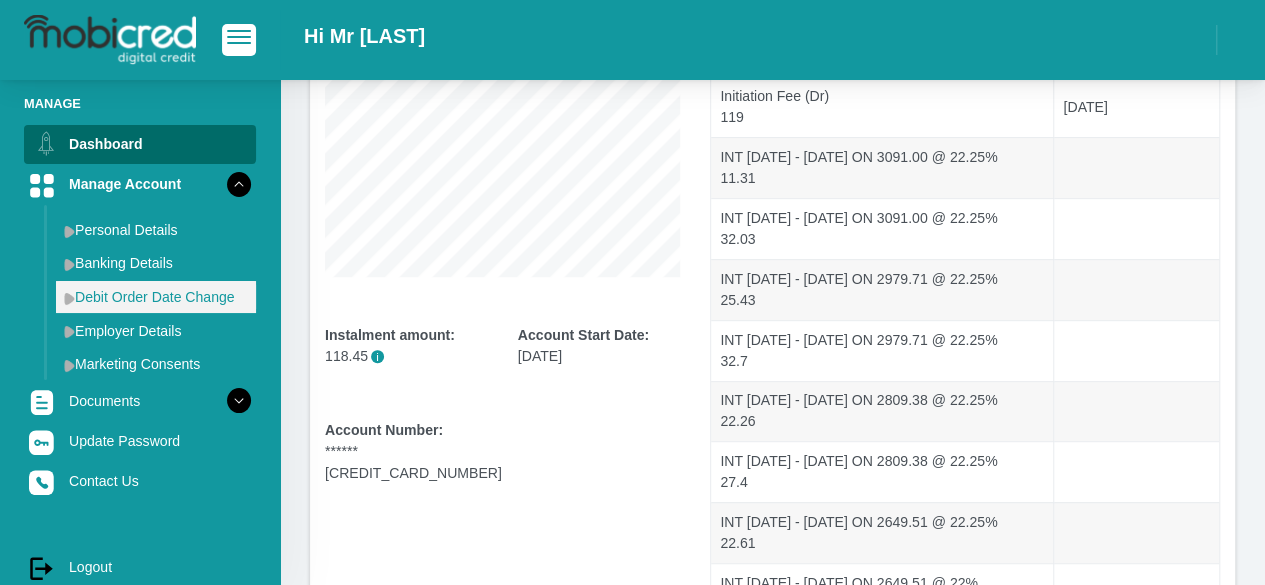 click on "Debit Order Date Change" at bounding box center (156, 297) 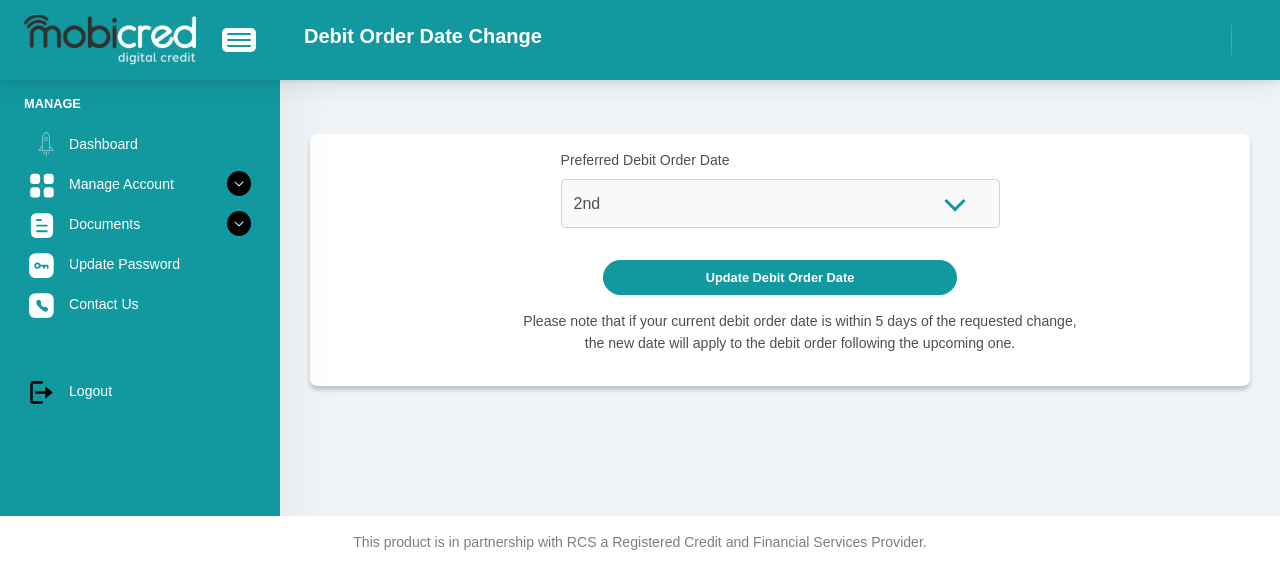 scroll, scrollTop: 0, scrollLeft: 0, axis: both 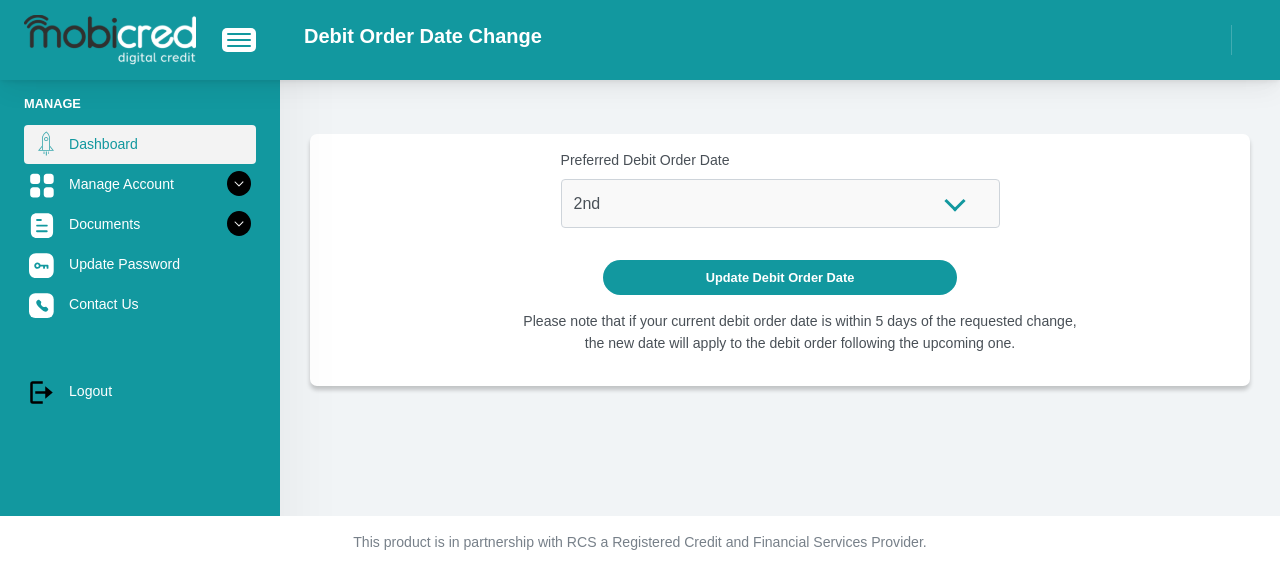click on "Dashboard" at bounding box center (140, 144) 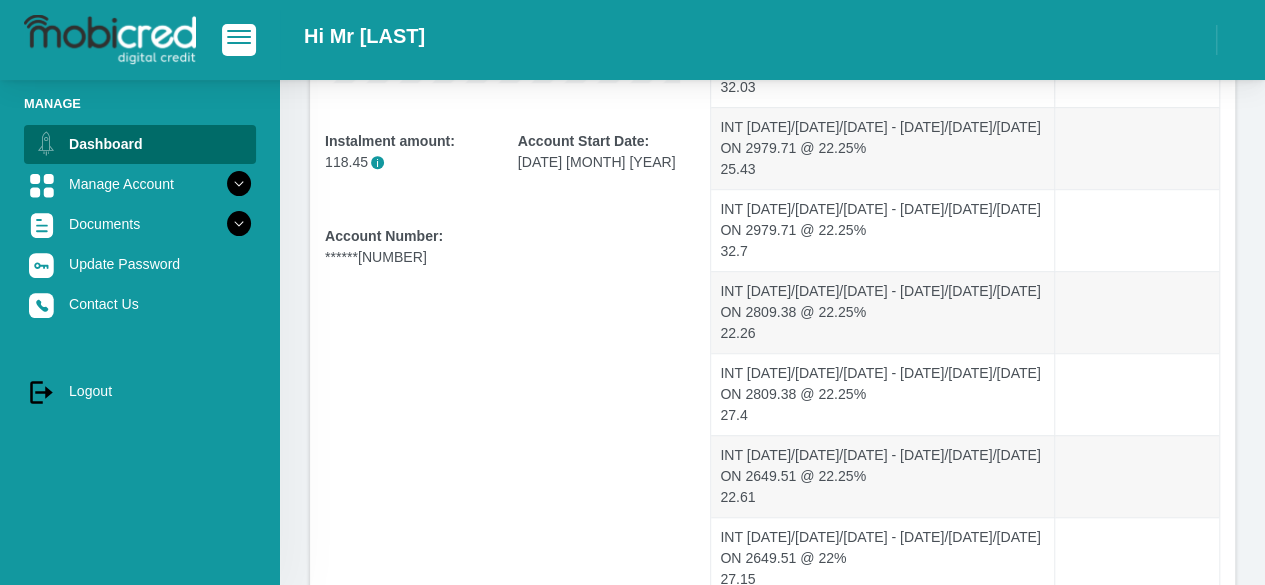 scroll, scrollTop: 536, scrollLeft: 0, axis: vertical 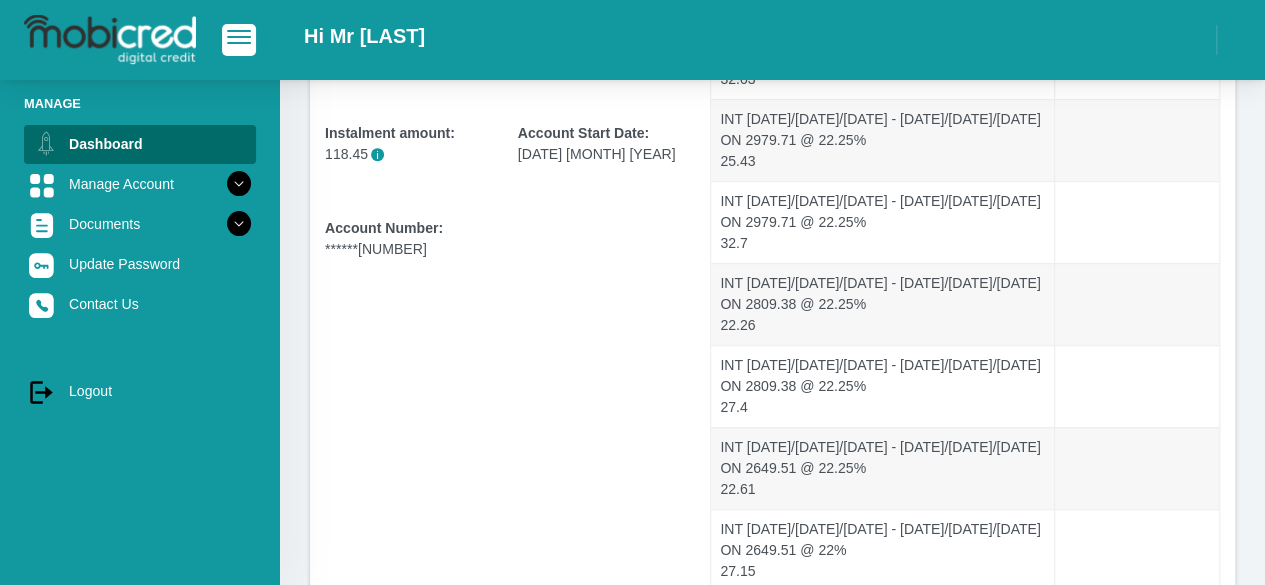 click on "8" at bounding box center (1149, 624) 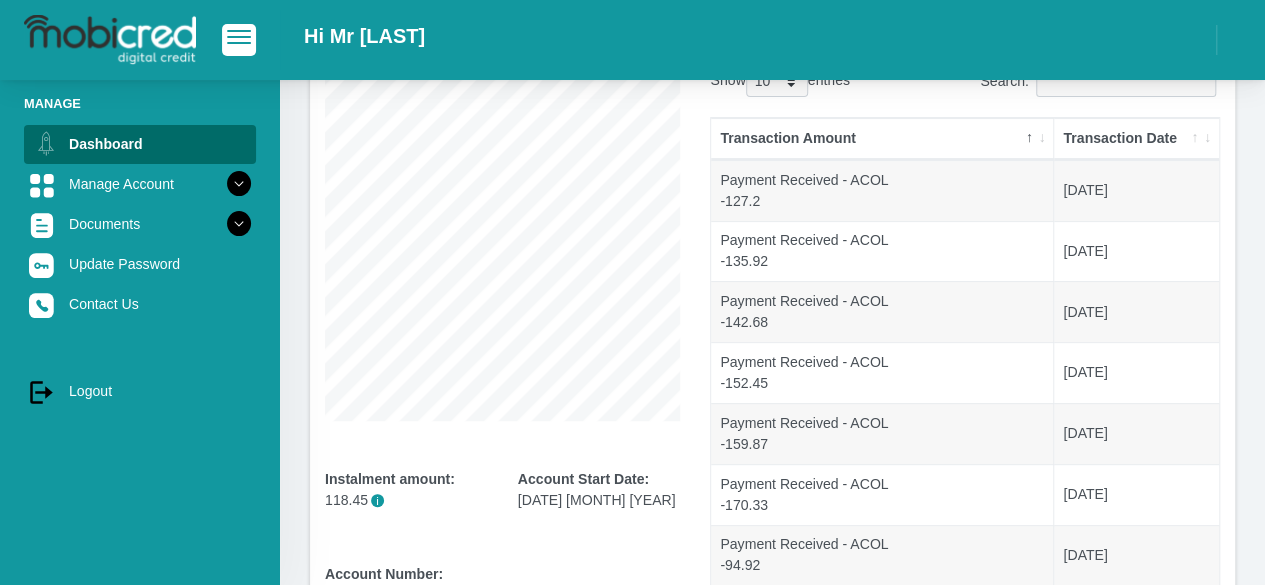 scroll, scrollTop: 415, scrollLeft: 0, axis: vertical 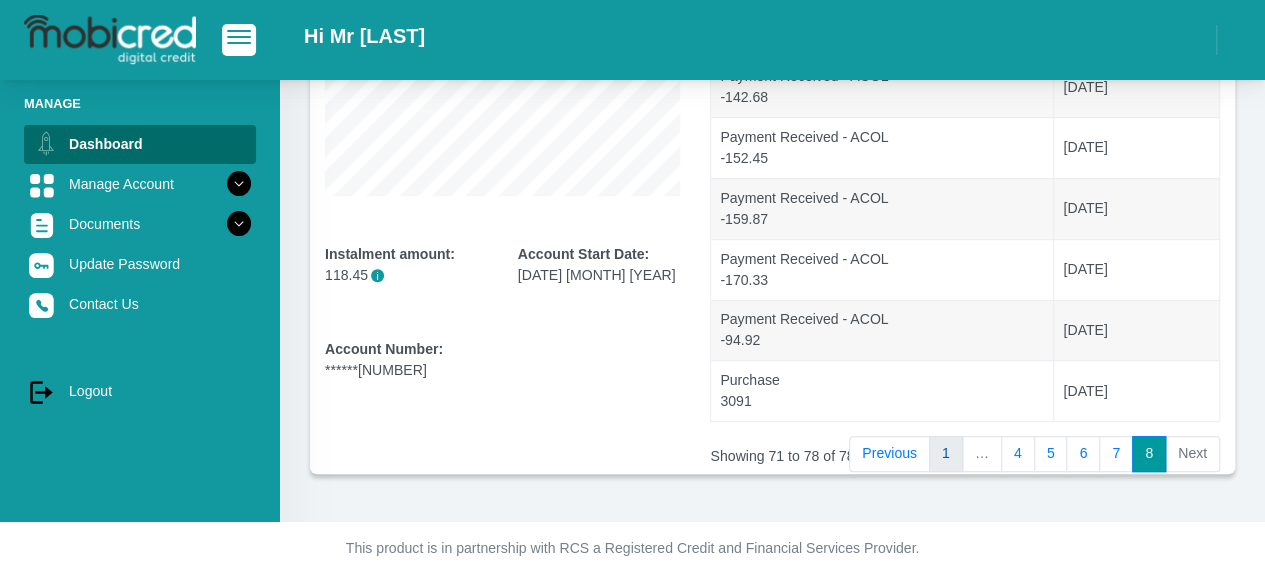 click on "1" at bounding box center [946, 454] 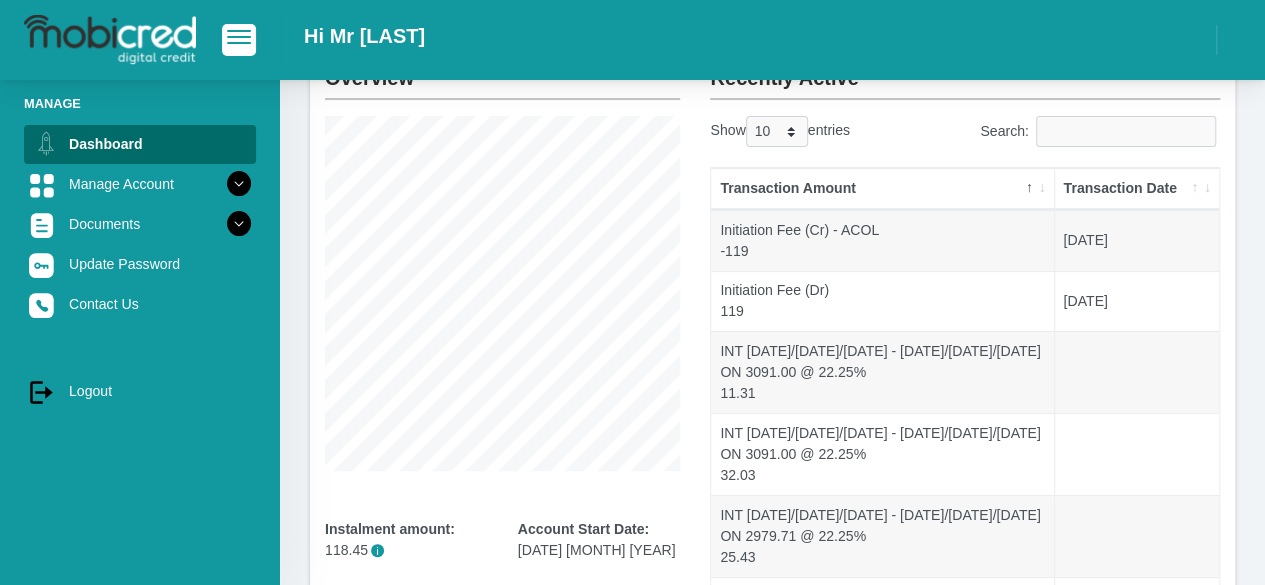 scroll, scrollTop: 128, scrollLeft: 0, axis: vertical 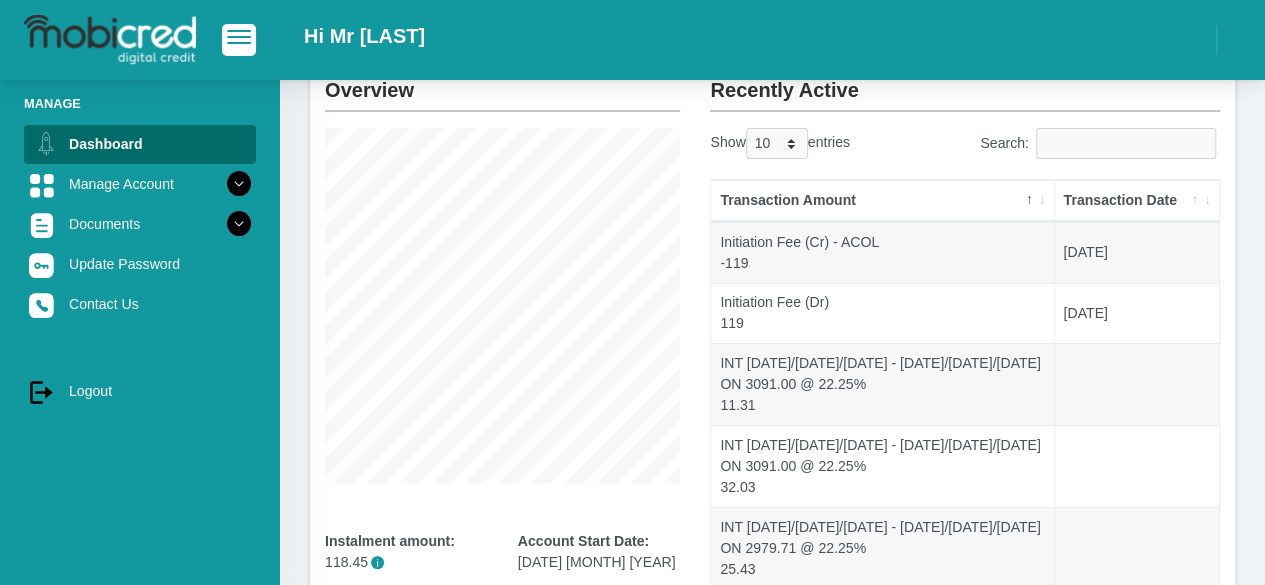 click on "Transaction Date" at bounding box center (1137, 201) 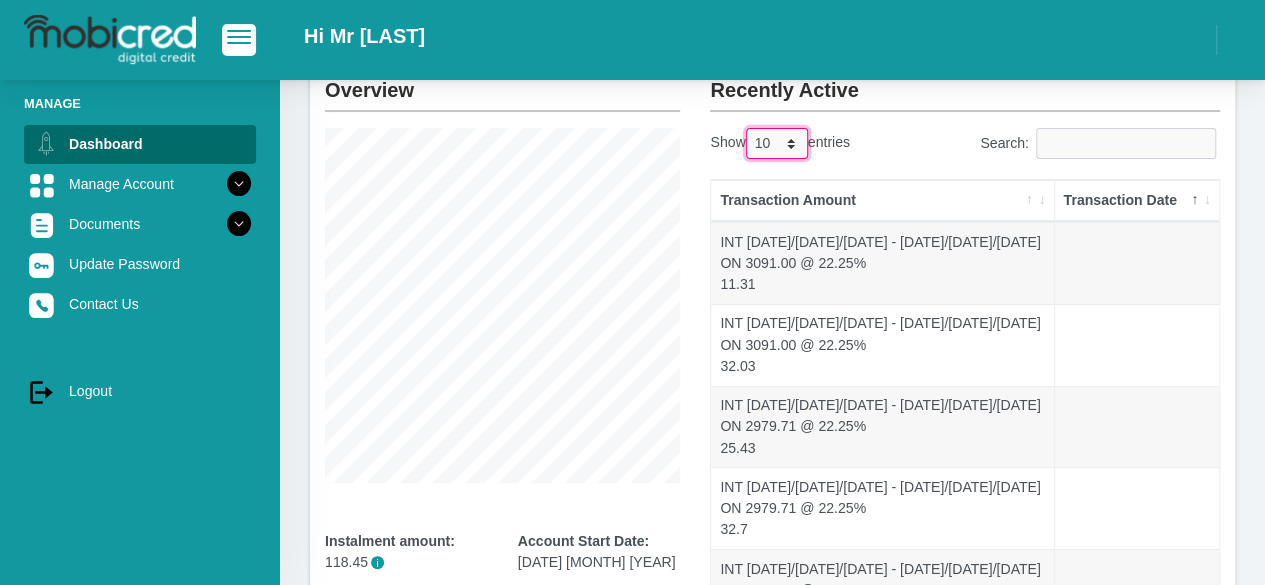 click on "10 25 50 100" at bounding box center (777, 143) 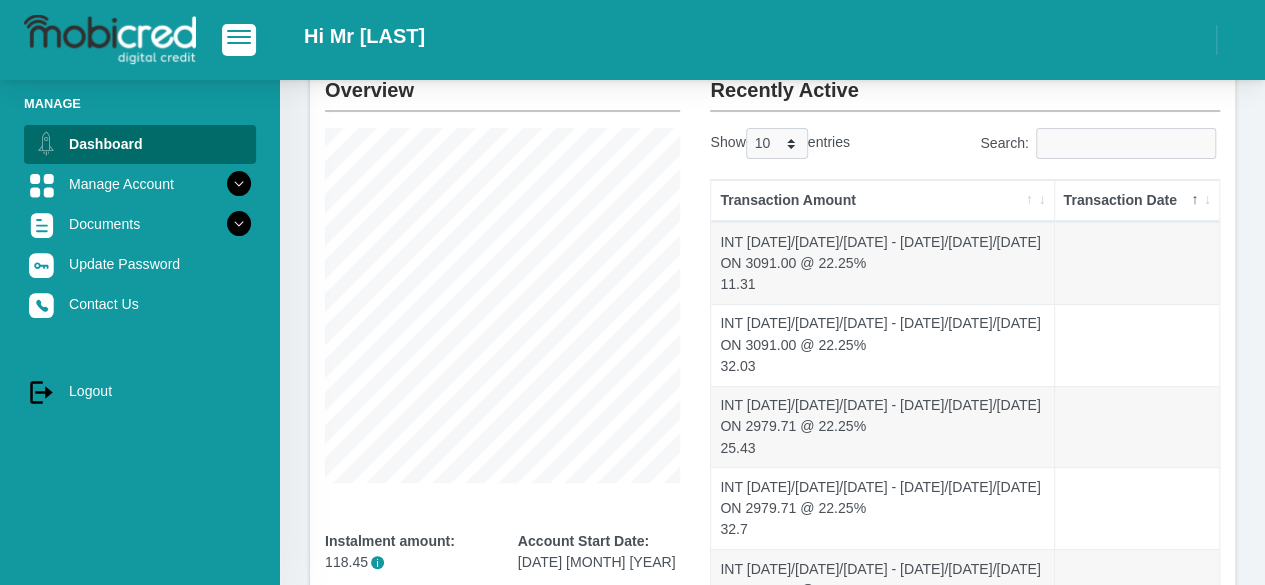 scroll, scrollTop: 536, scrollLeft: 0, axis: vertical 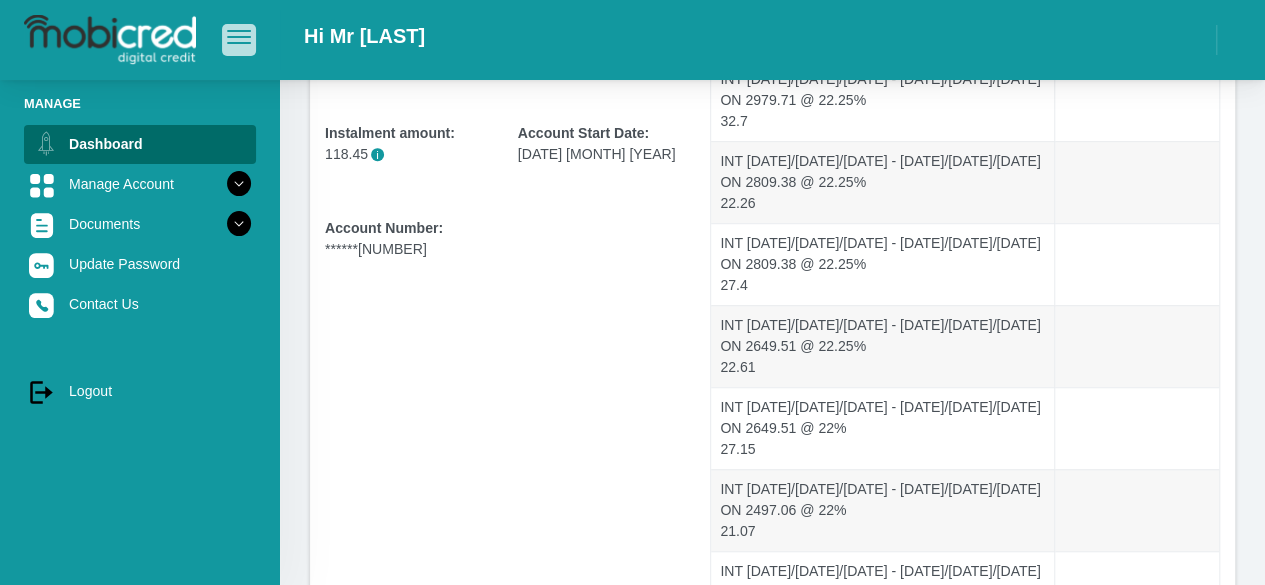 click at bounding box center (239, 39) 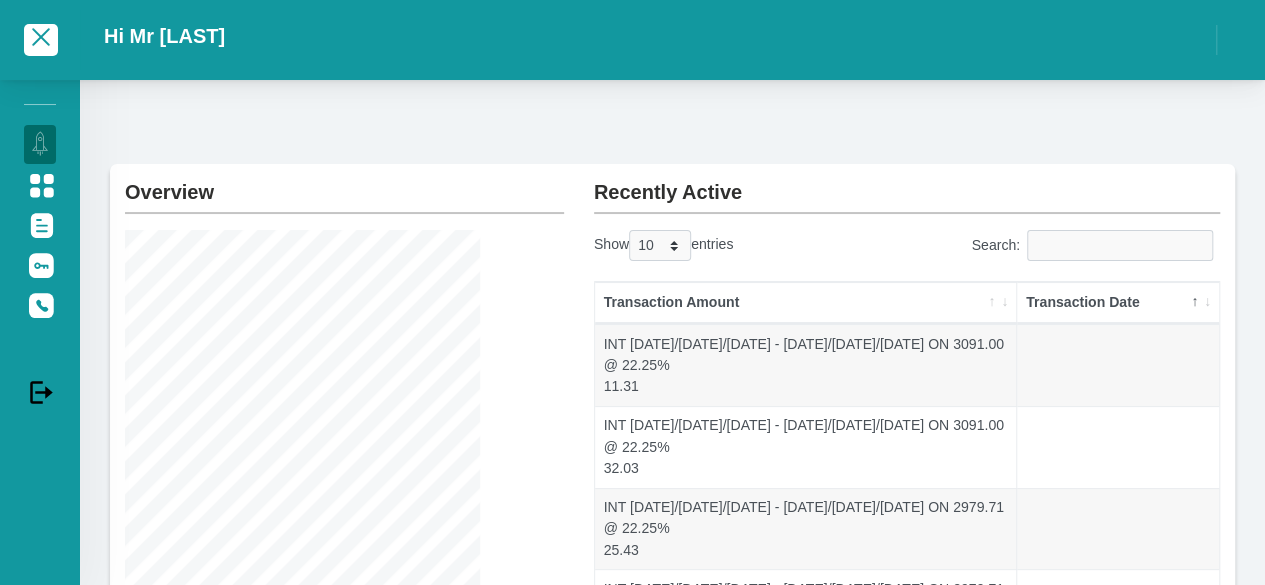 scroll, scrollTop: 0, scrollLeft: 0, axis: both 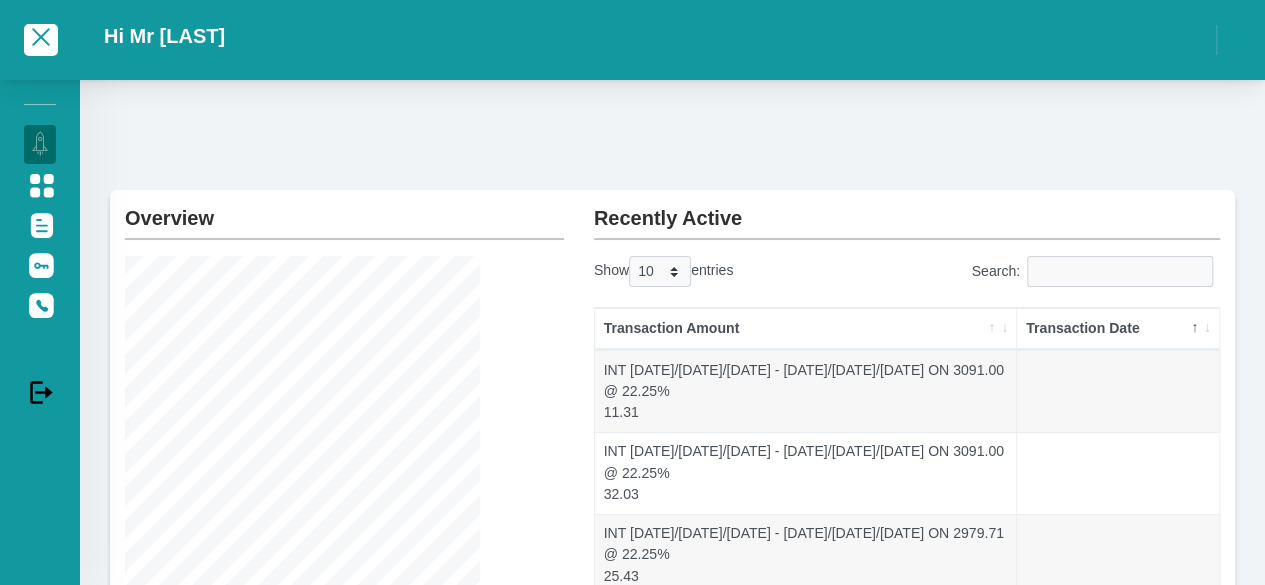 click at bounding box center (40, 40) 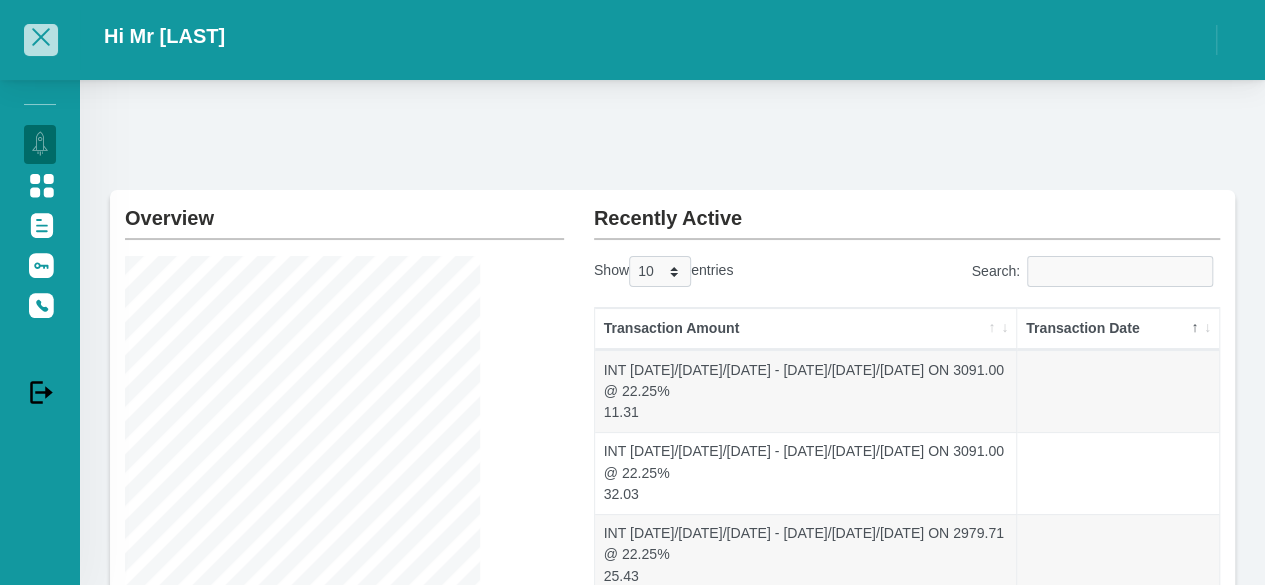 click at bounding box center [41, 39] 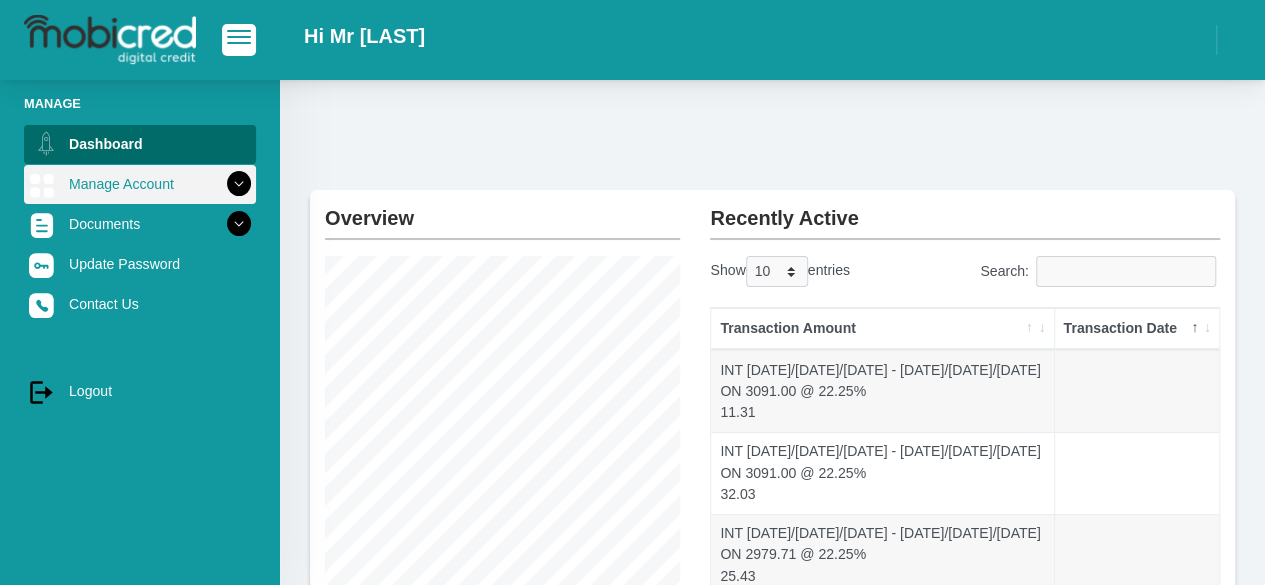 click at bounding box center (239, 184) 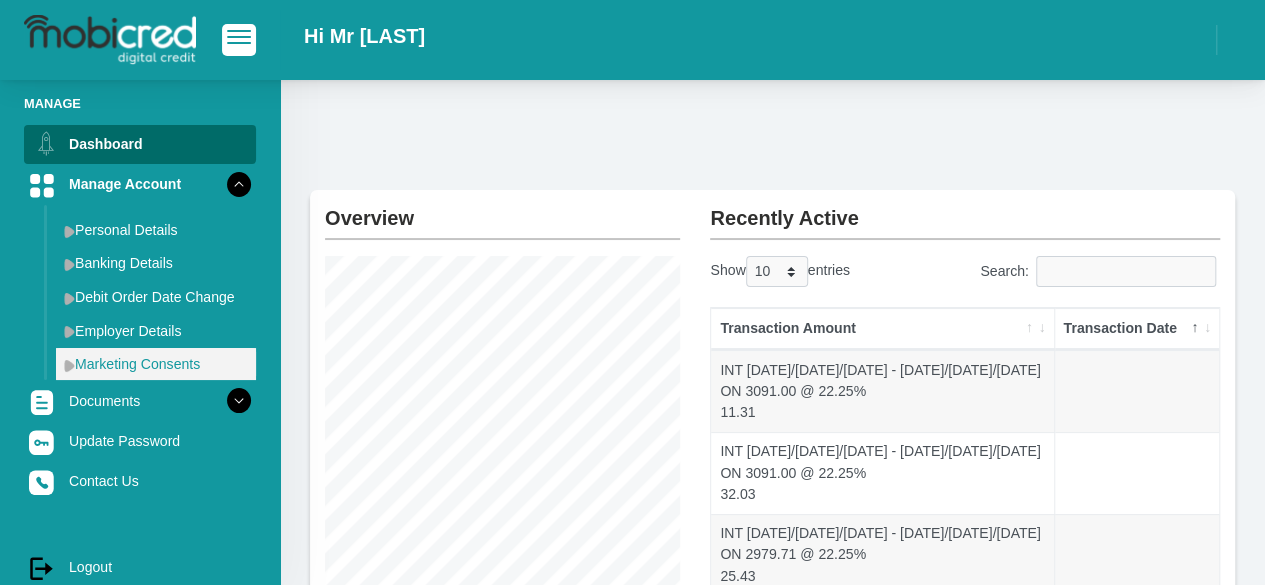 click on "Marketing Consents" at bounding box center (156, 364) 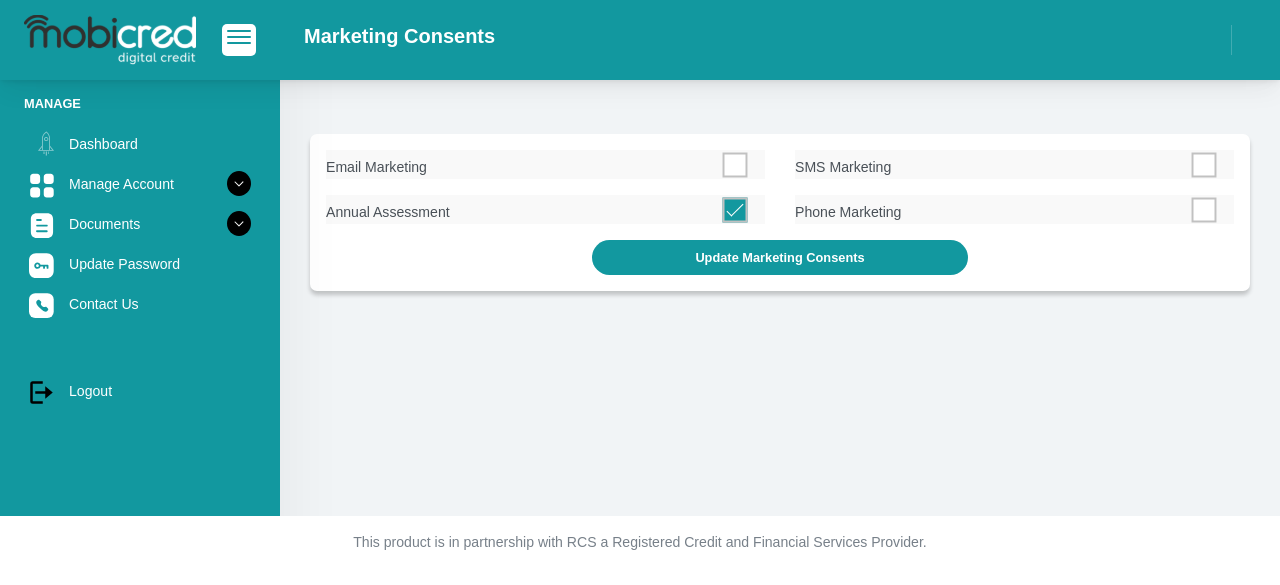 scroll, scrollTop: 0, scrollLeft: 0, axis: both 